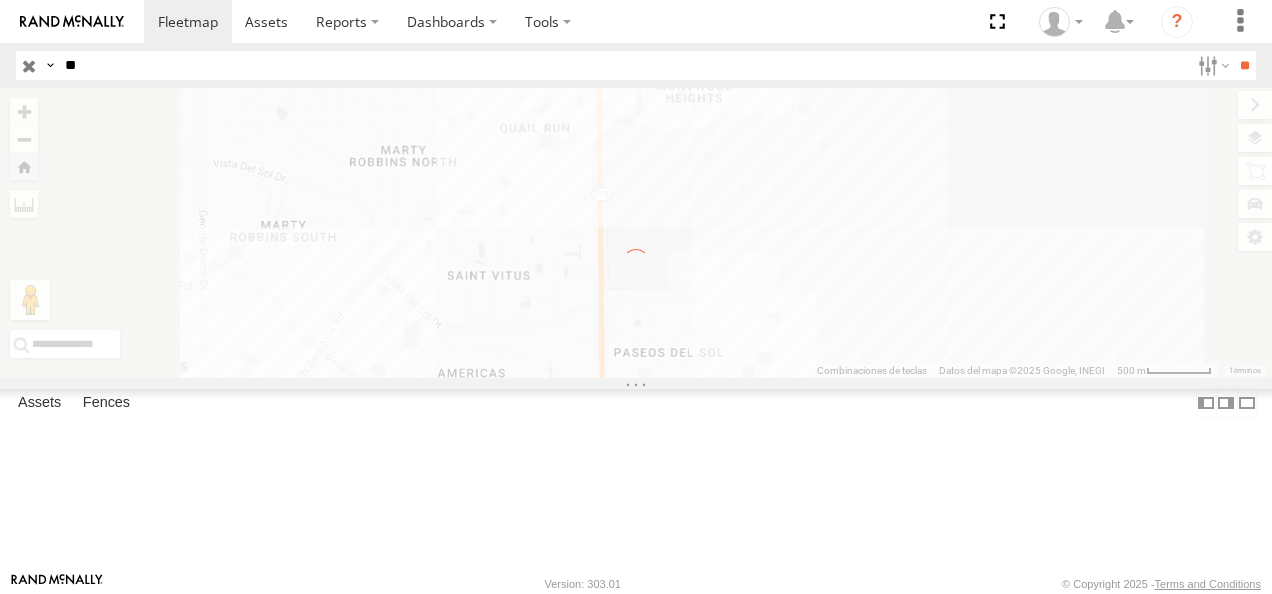 scroll, scrollTop: 0, scrollLeft: 0, axis: both 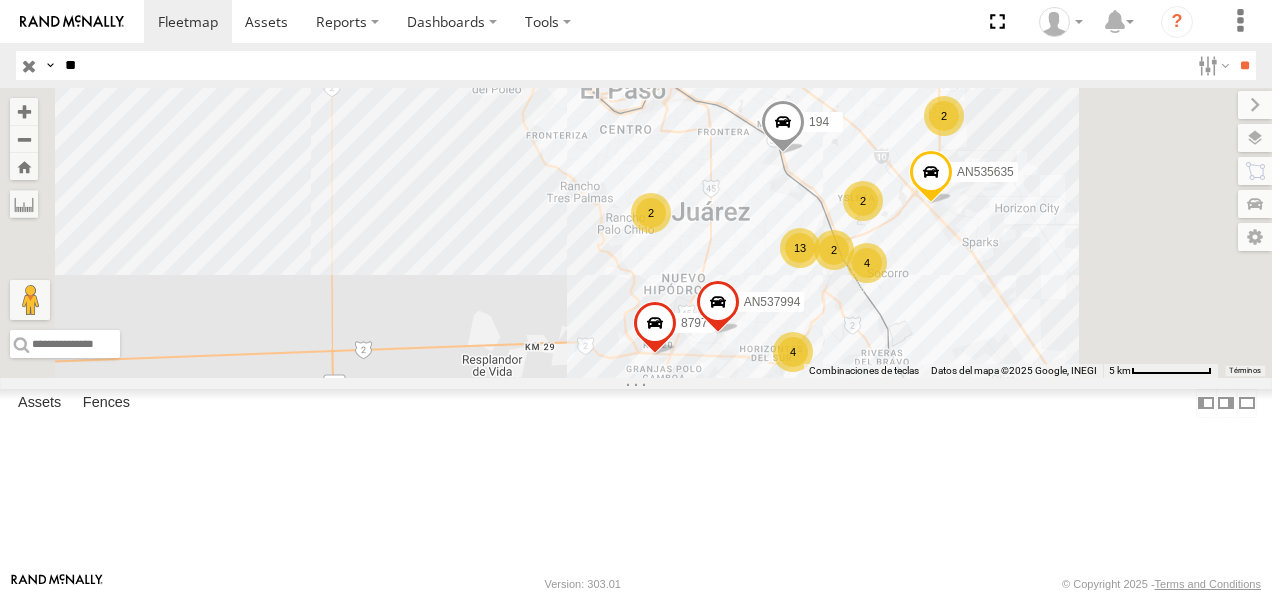 click on "**" at bounding box center (1244, 65) 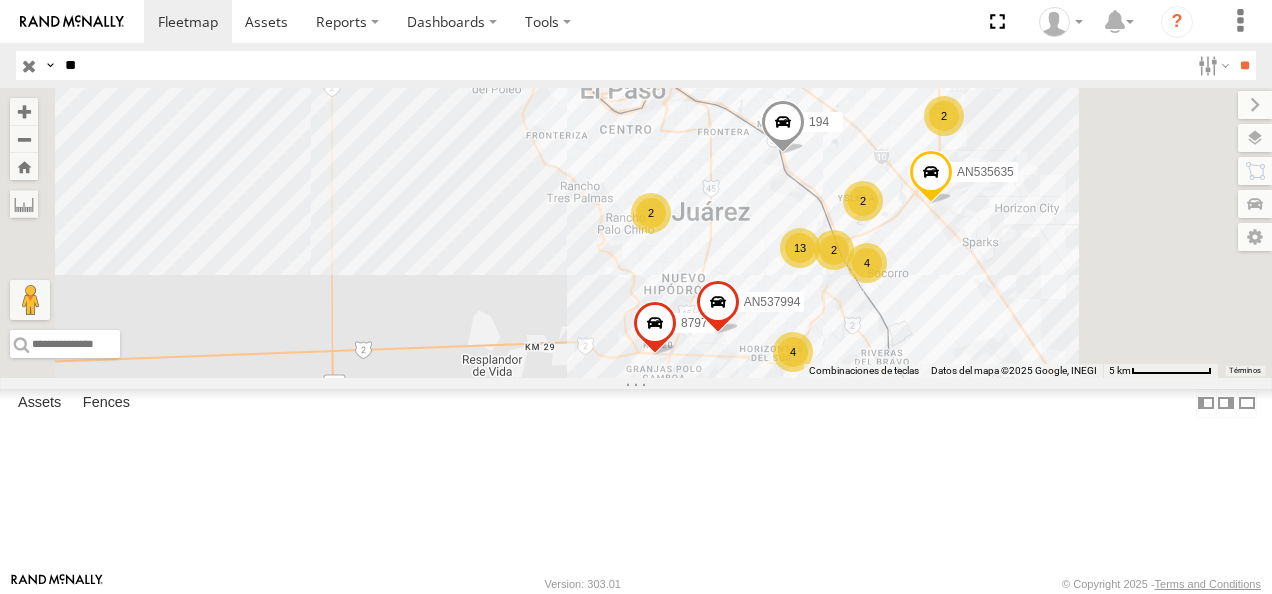 scroll, scrollTop: 1714, scrollLeft: 0, axis: vertical 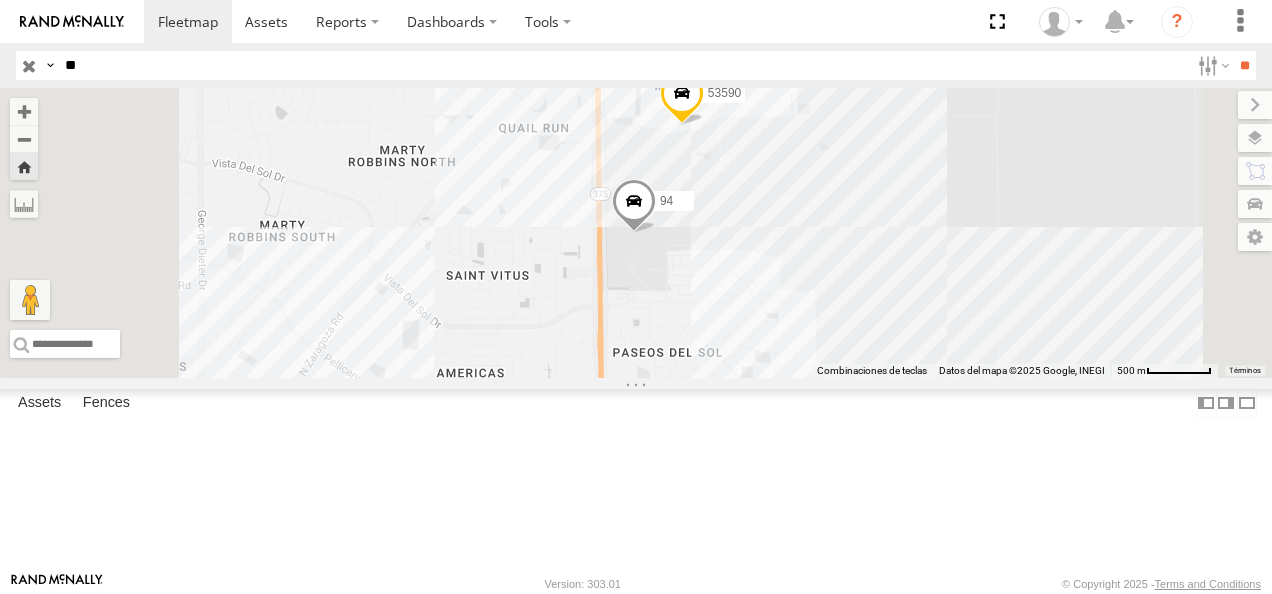 drag, startPoint x: 109, startPoint y: 60, endPoint x: -4, endPoint y: 60, distance: 113 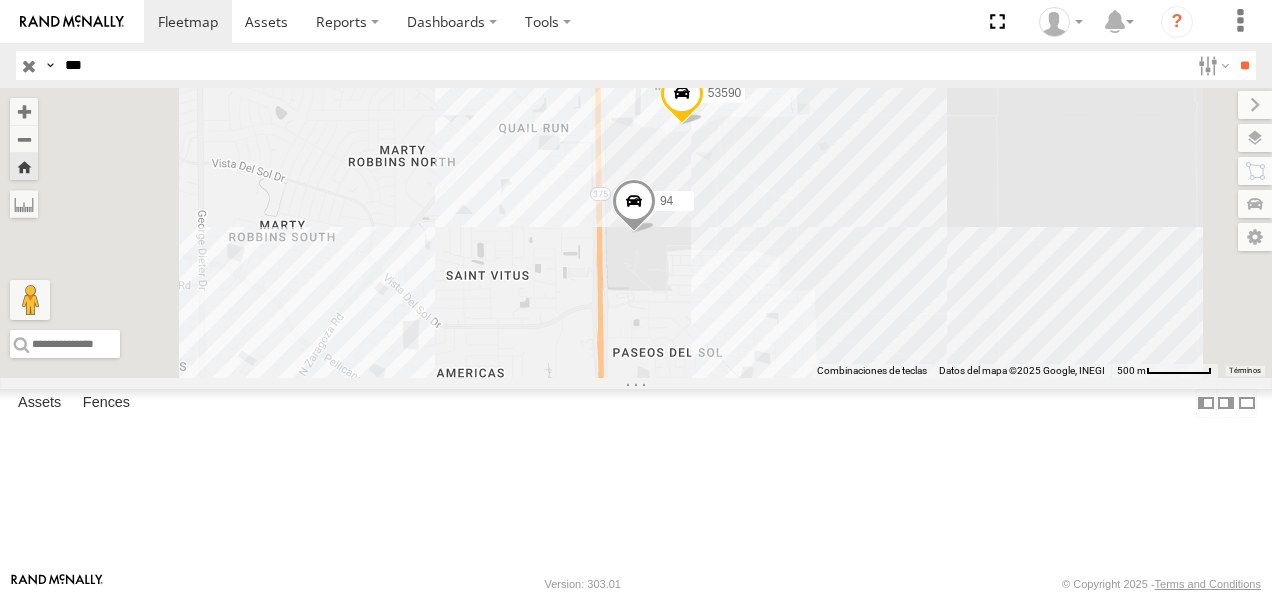click on "**" at bounding box center (1244, 65) 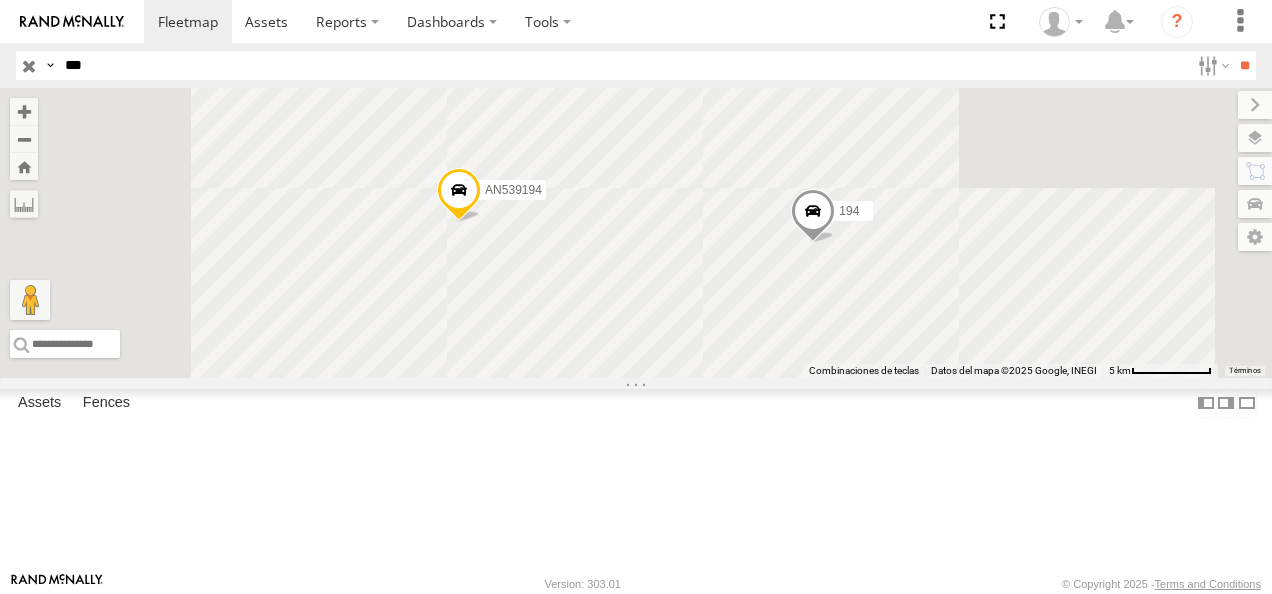 click on "194" at bounding box center (0, 0) 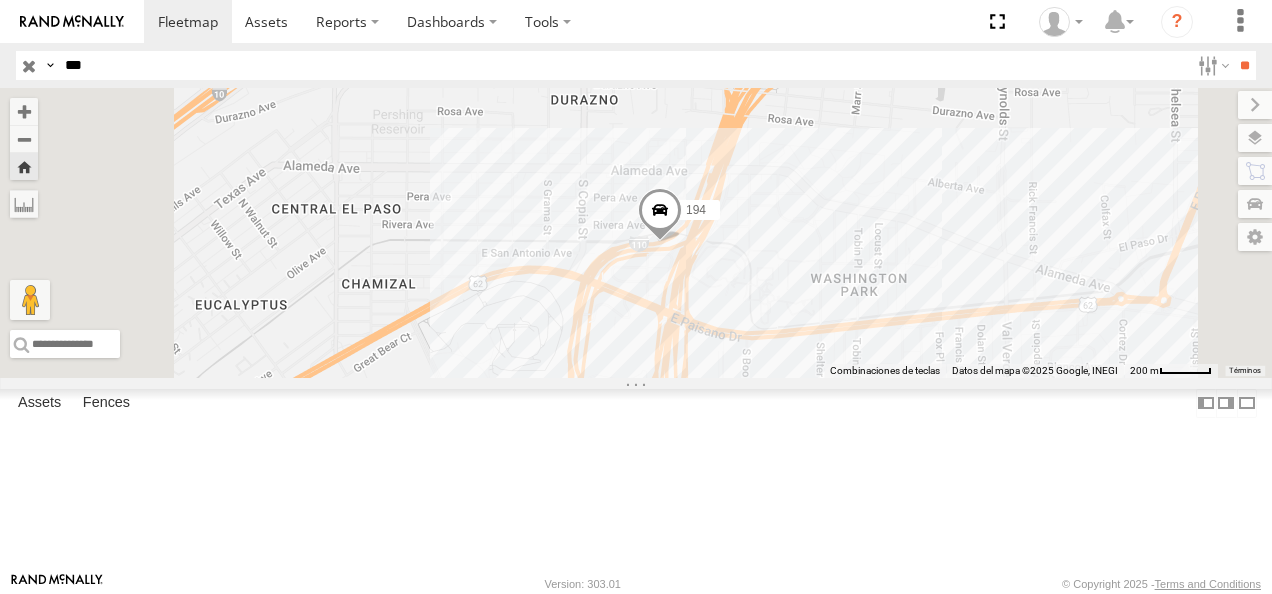 click at bounding box center [660, 215] 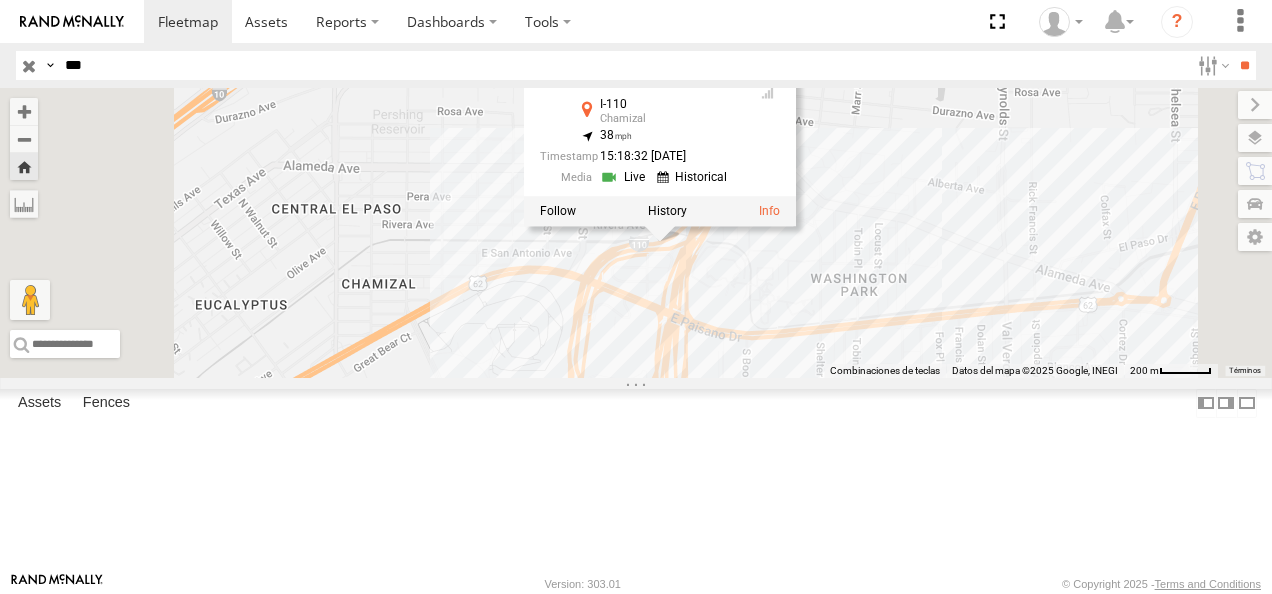 click at bounding box center [625, 177] 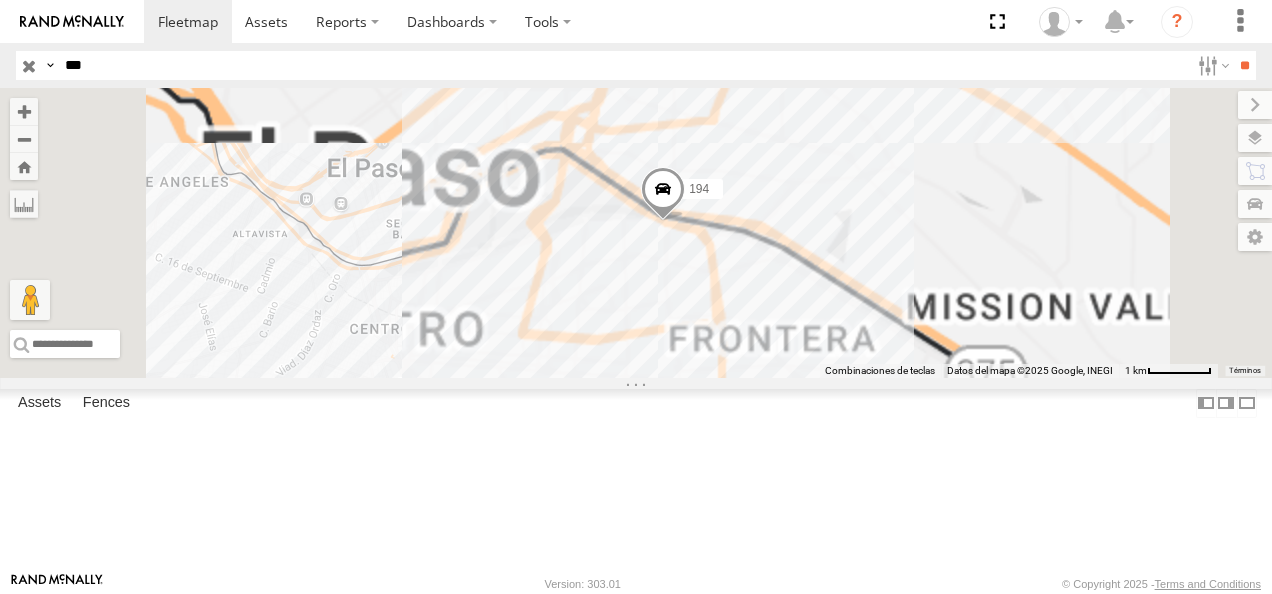 drag, startPoint x: 1018, startPoint y: 291, endPoint x: 830, endPoint y: 489, distance: 273.0348 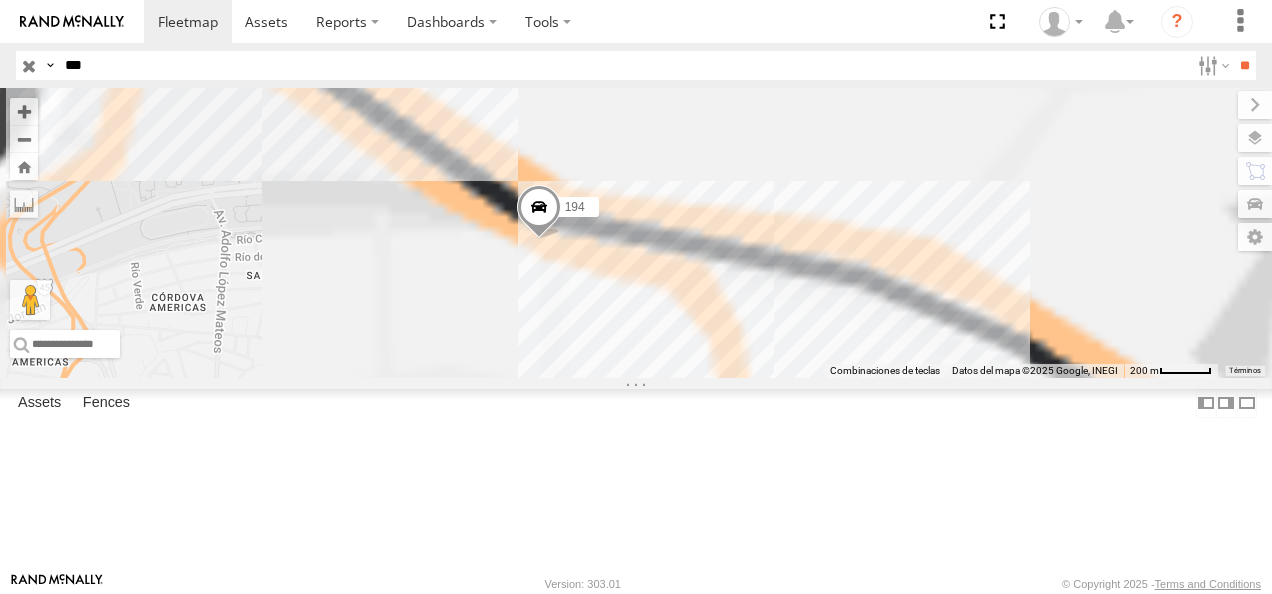 drag, startPoint x: 996, startPoint y: 258, endPoint x: 710, endPoint y: 577, distance: 428.43552 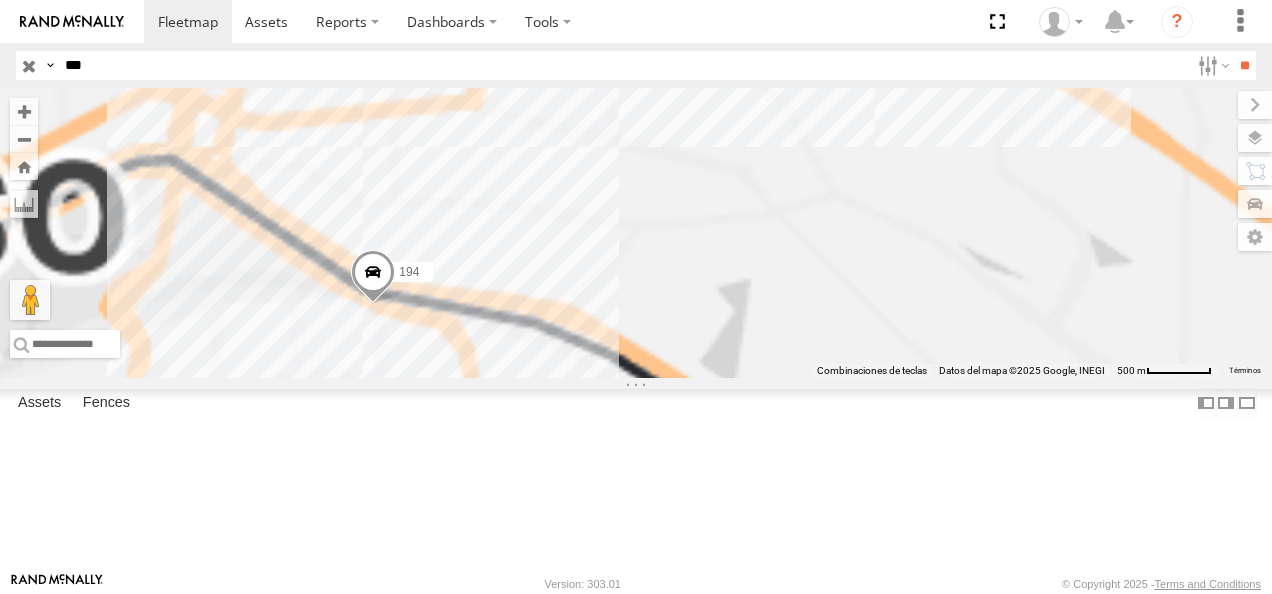 drag, startPoint x: 680, startPoint y: 429, endPoint x: 535, endPoint y: 454, distance: 147.13939 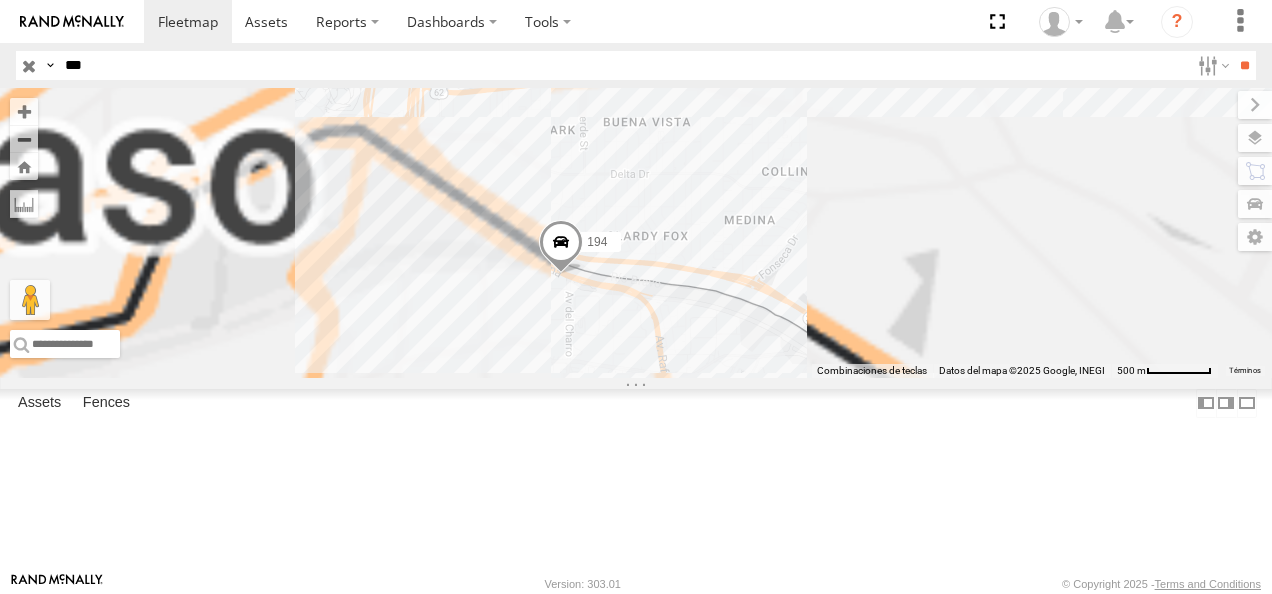 drag, startPoint x: 540, startPoint y: 454, endPoint x: 733, endPoint y: 422, distance: 195.63486 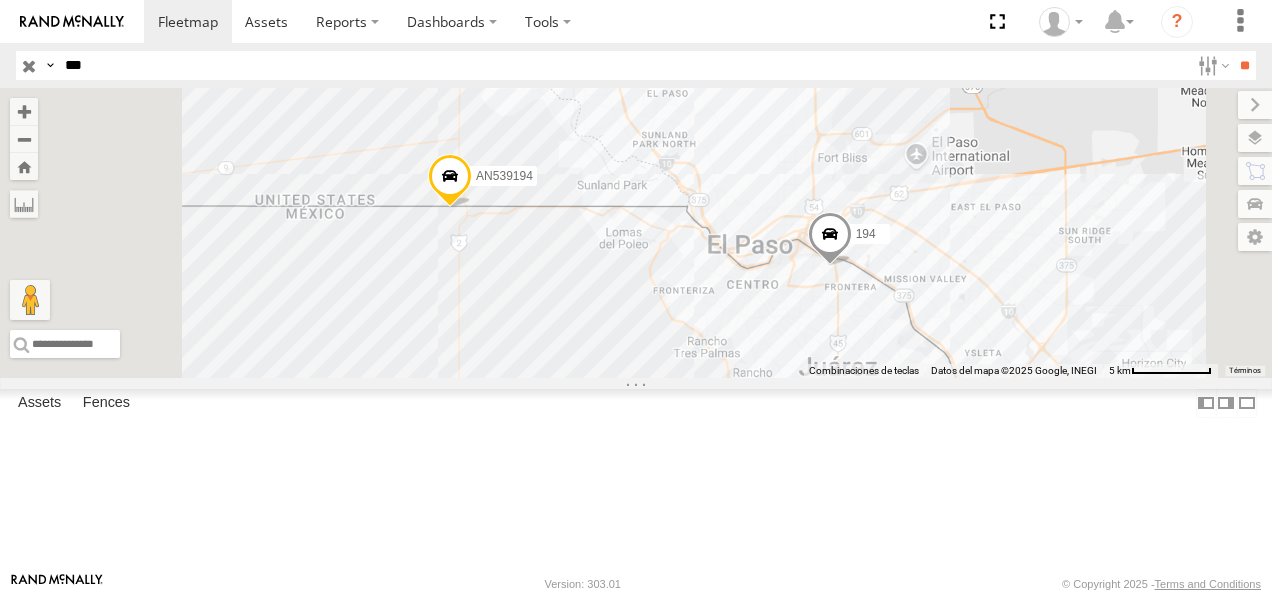 drag, startPoint x: 130, startPoint y: 58, endPoint x: 20, endPoint y: 73, distance: 111.01801 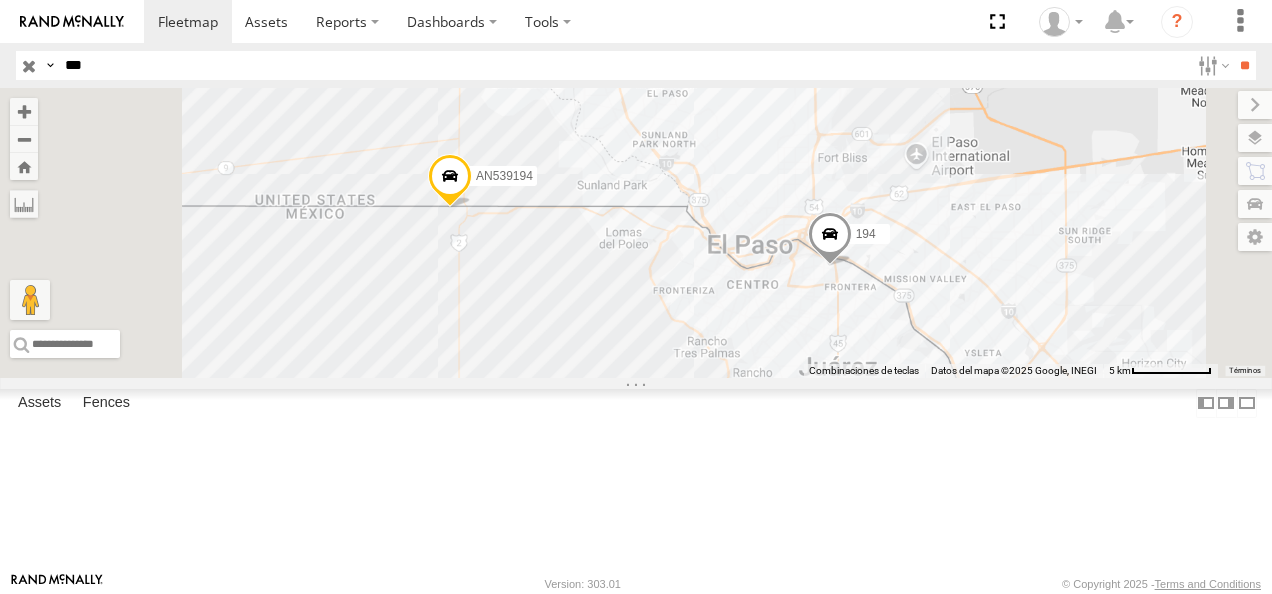 click on "FLEX NORTE" at bounding box center [0, 0] 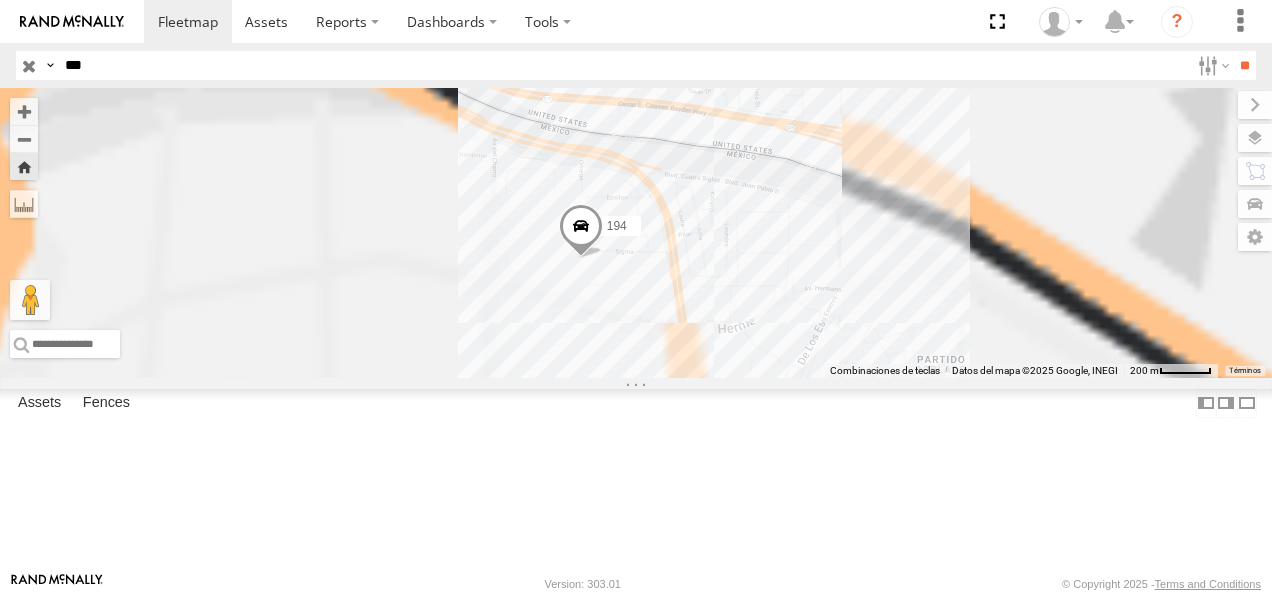 drag, startPoint x: 1002, startPoint y: 472, endPoint x: 861, endPoint y: 412, distance: 153.2351 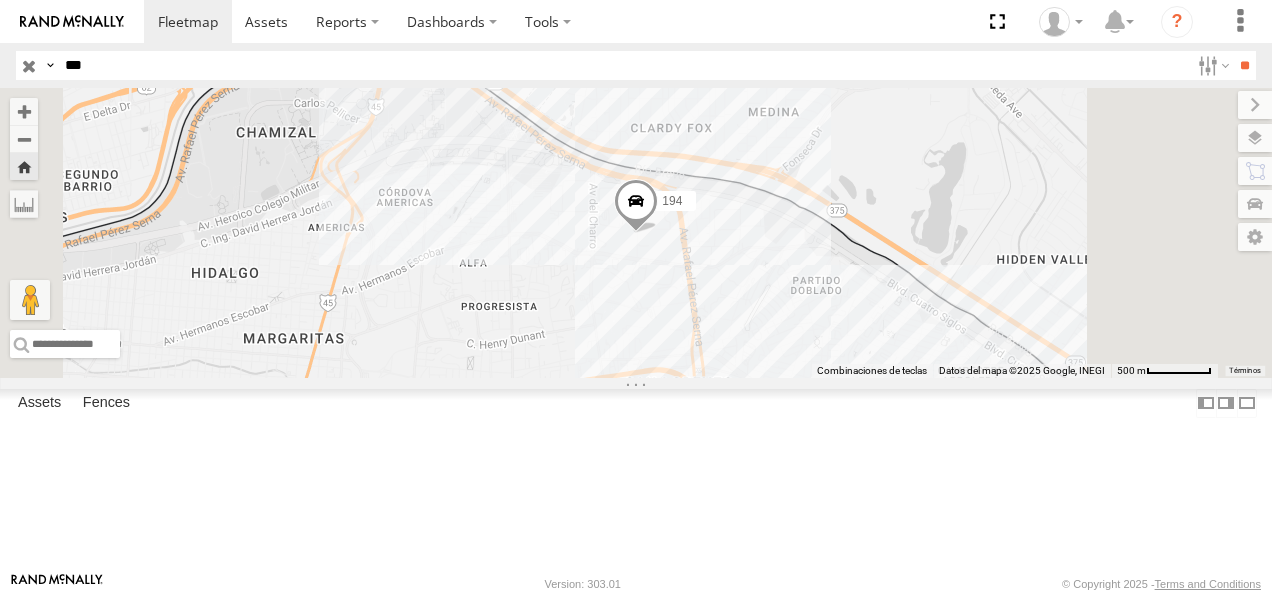 click on "194" at bounding box center (0, 0) 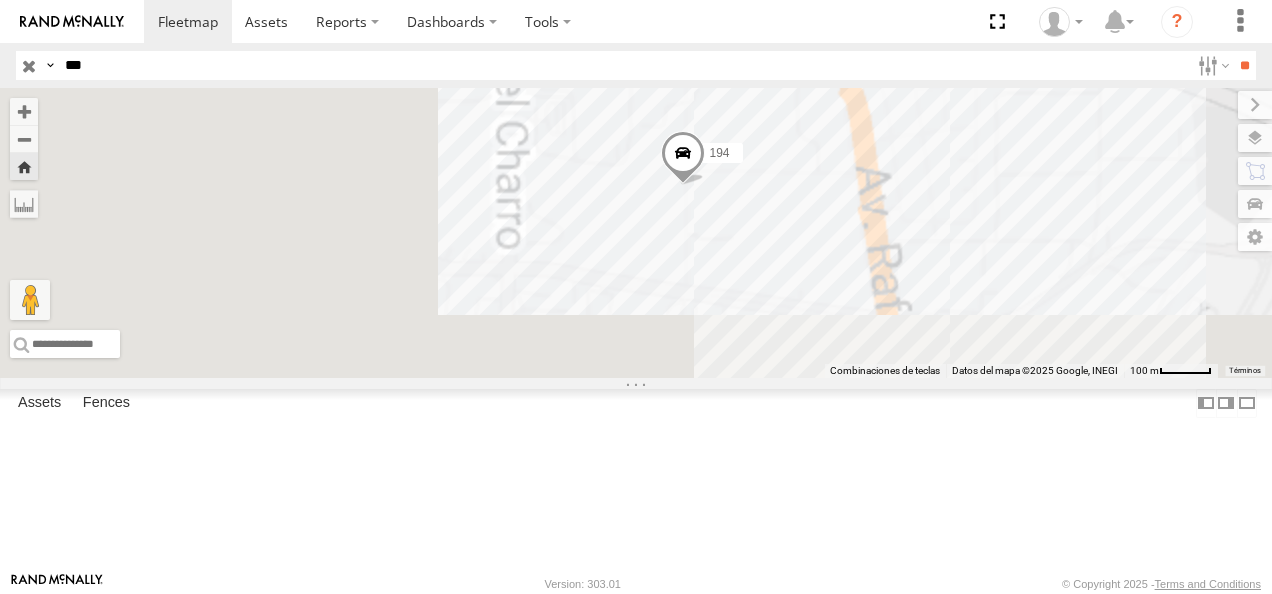 drag, startPoint x: 993, startPoint y: 380, endPoint x: 960, endPoint y: 312, distance: 75.58439 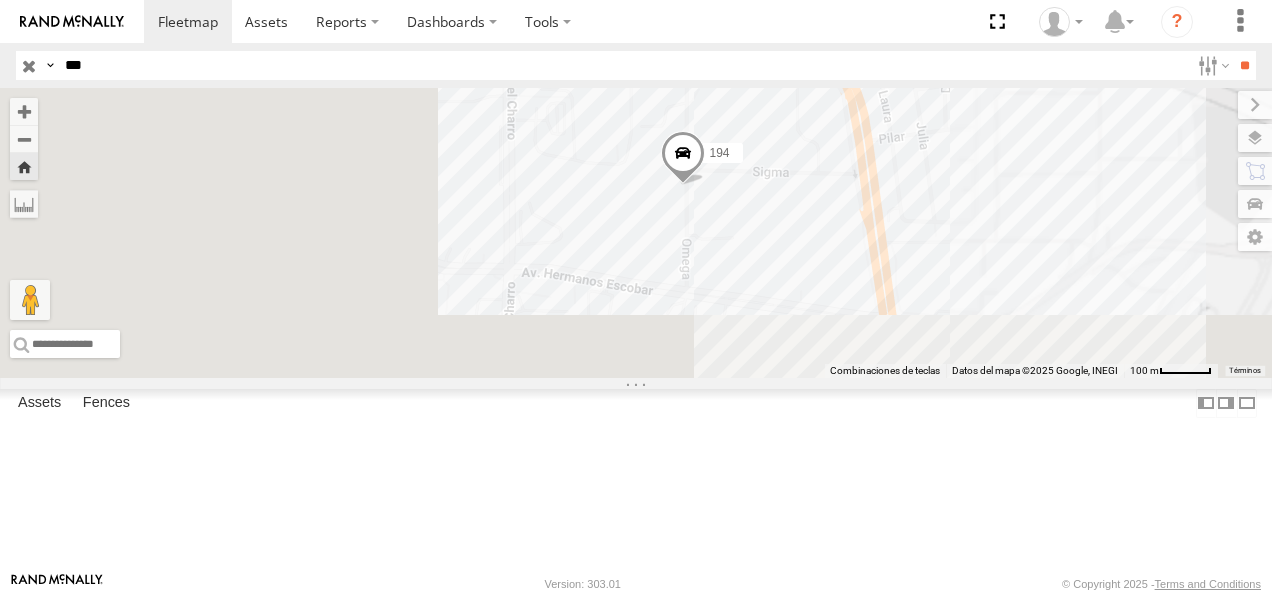 click at bounding box center (683, 159) 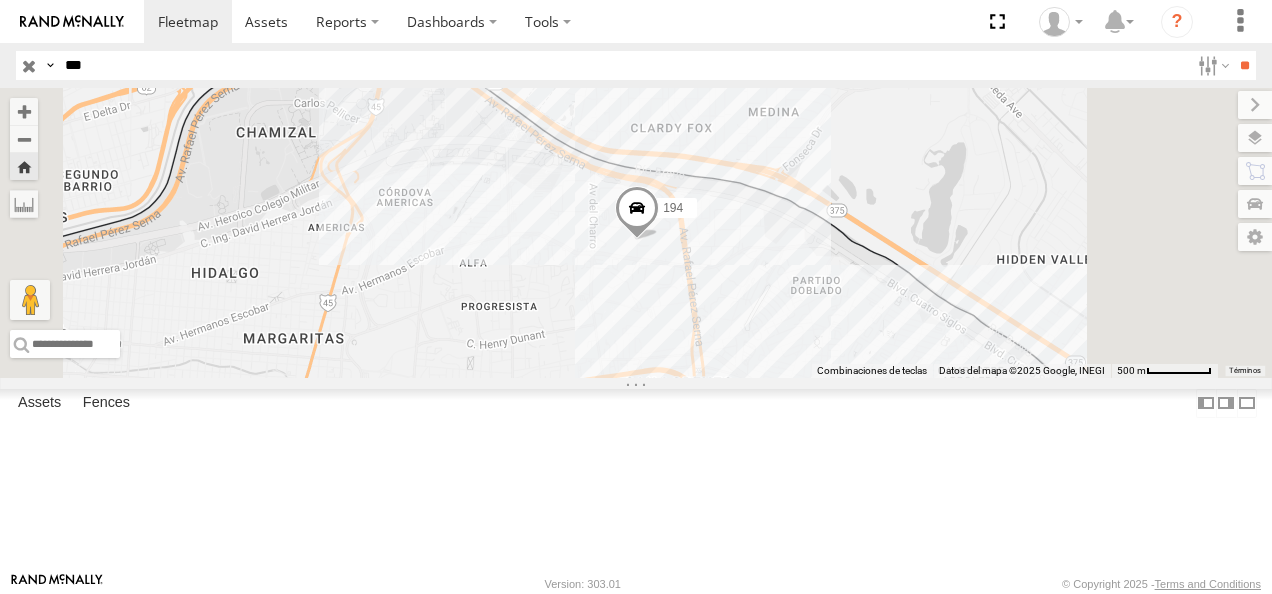 drag, startPoint x: 176, startPoint y: 60, endPoint x: -4, endPoint y: 60, distance: 180 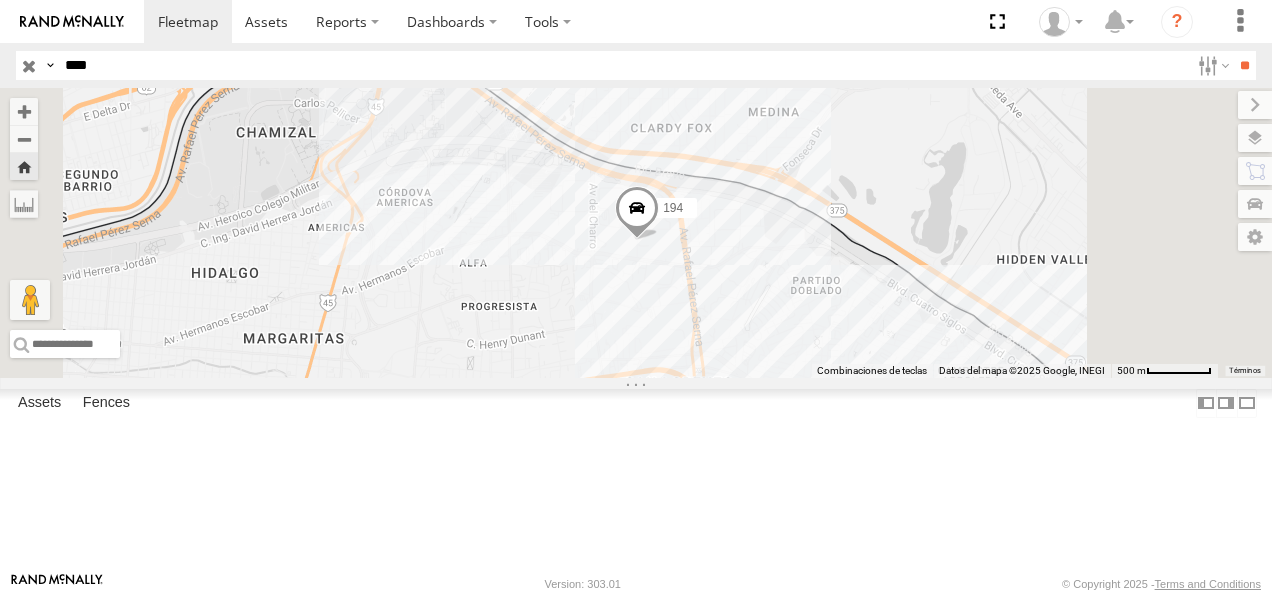 click on "**" at bounding box center (1244, 65) 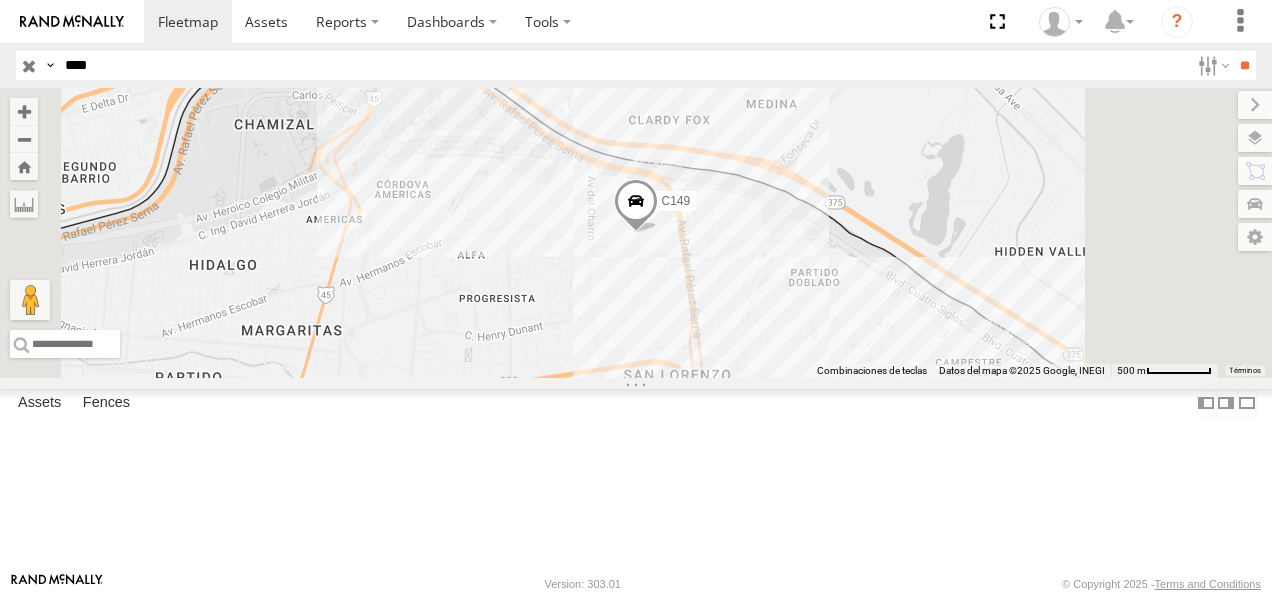 click on "Cruce" at bounding box center [0, 0] 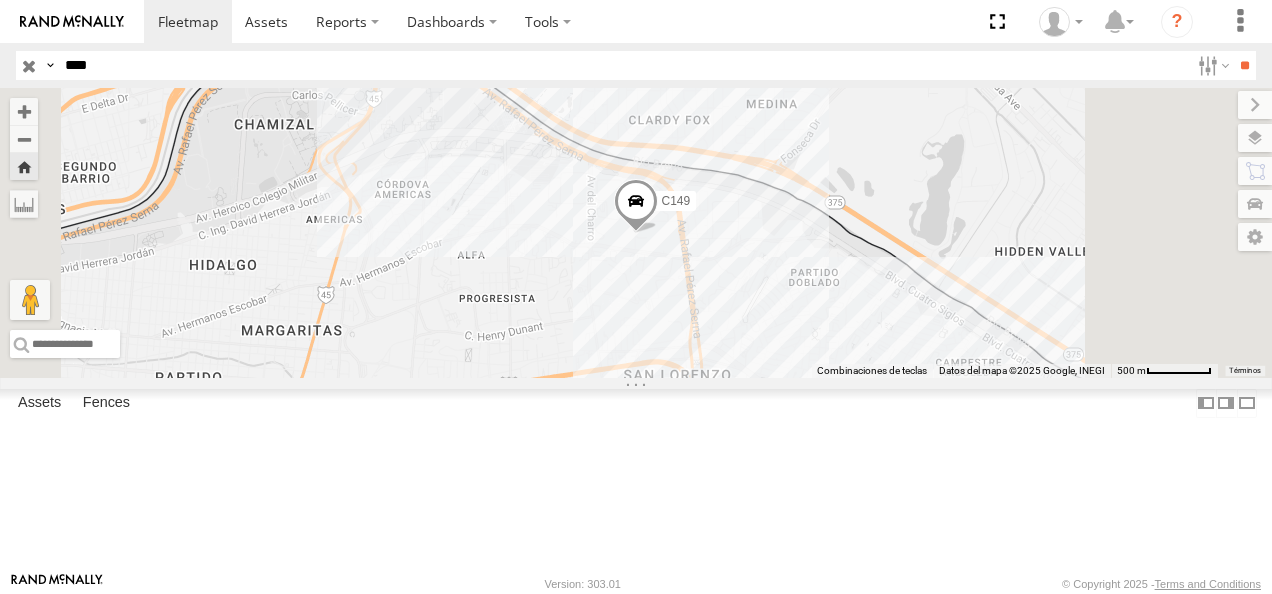 click on "C149" at bounding box center (0, 0) 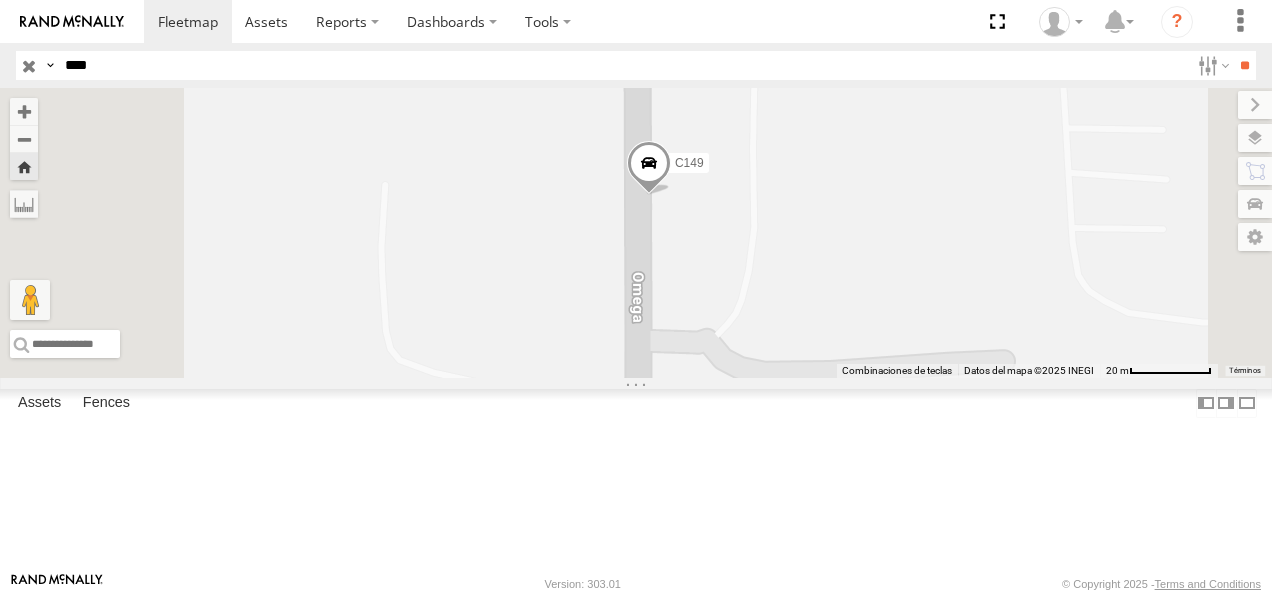 click at bounding box center (0, 0) 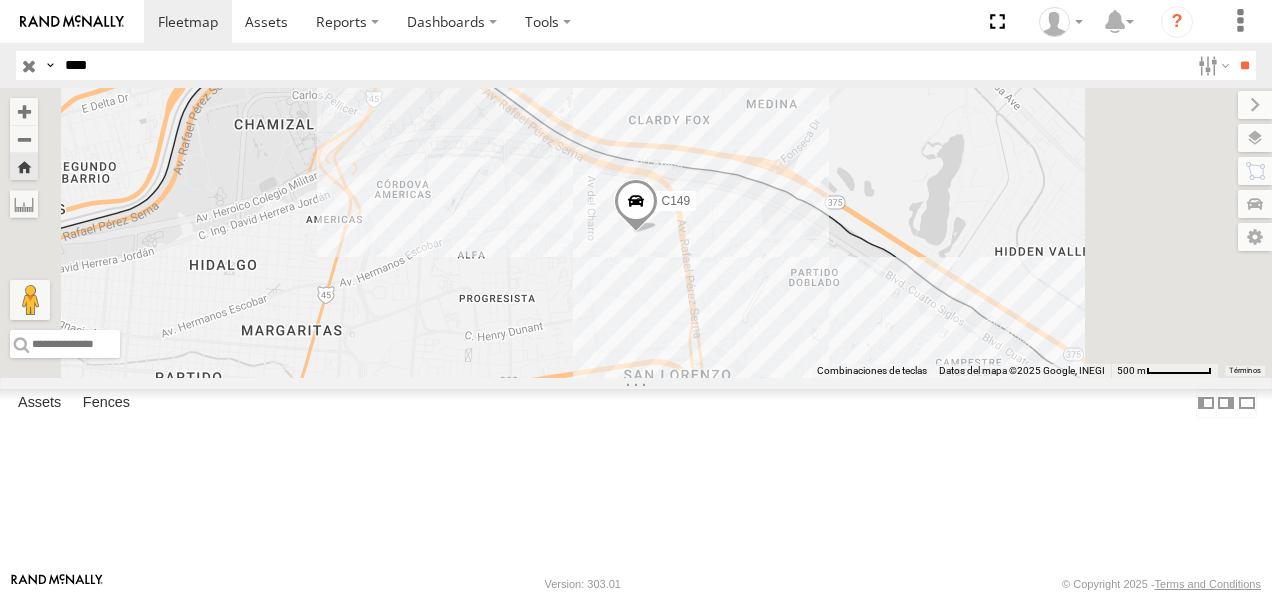 click on "Search Query
Asset ID
Asset Label
Registration
Manufacturer
Model
VIN
Job ID" at bounding box center (636, 65) 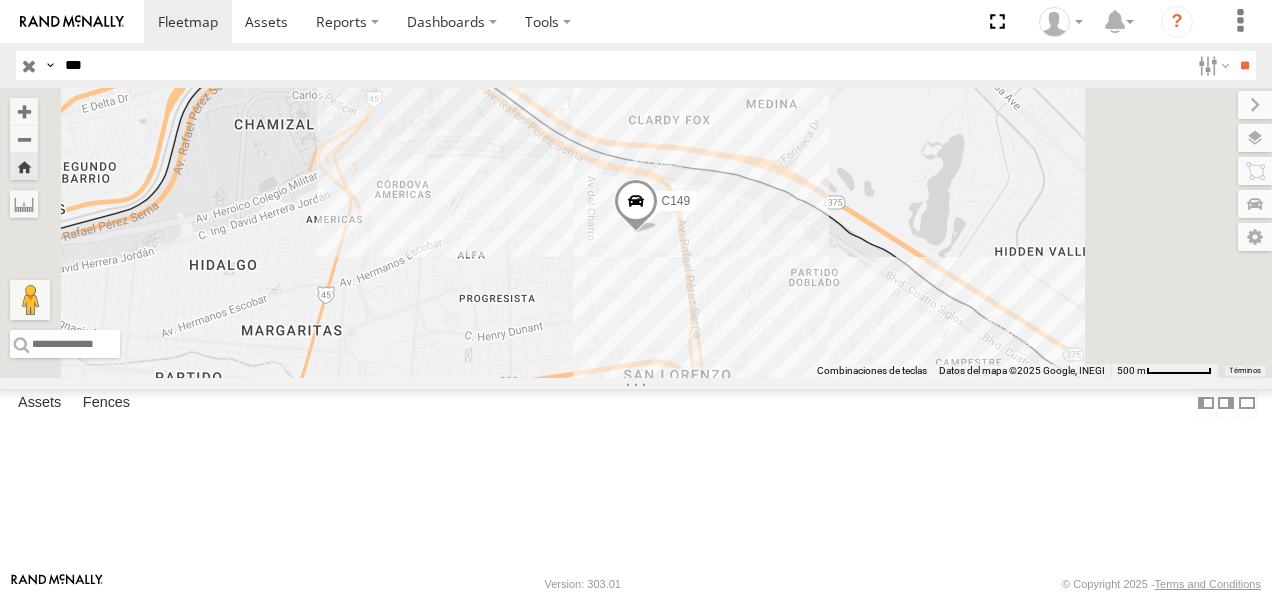 click on "**" at bounding box center (1244, 65) 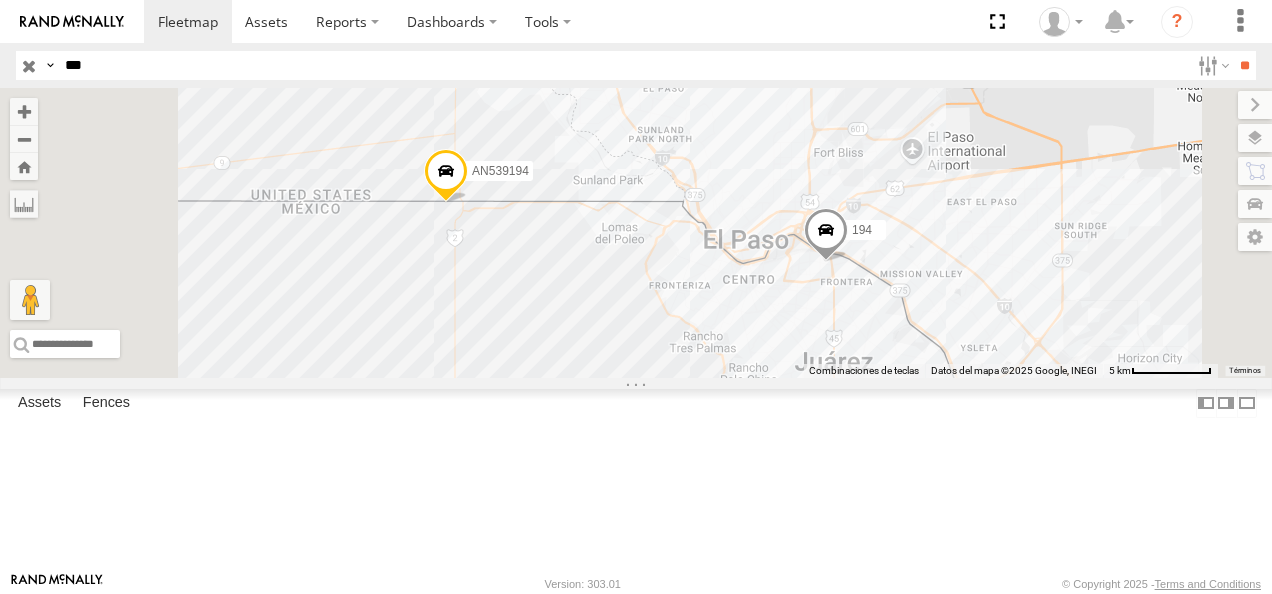 click on "194
FLEX NORTE
Omega
Fraccionamiento Universidad
31.74846 -106.43008
Video" at bounding box center (0, 0) 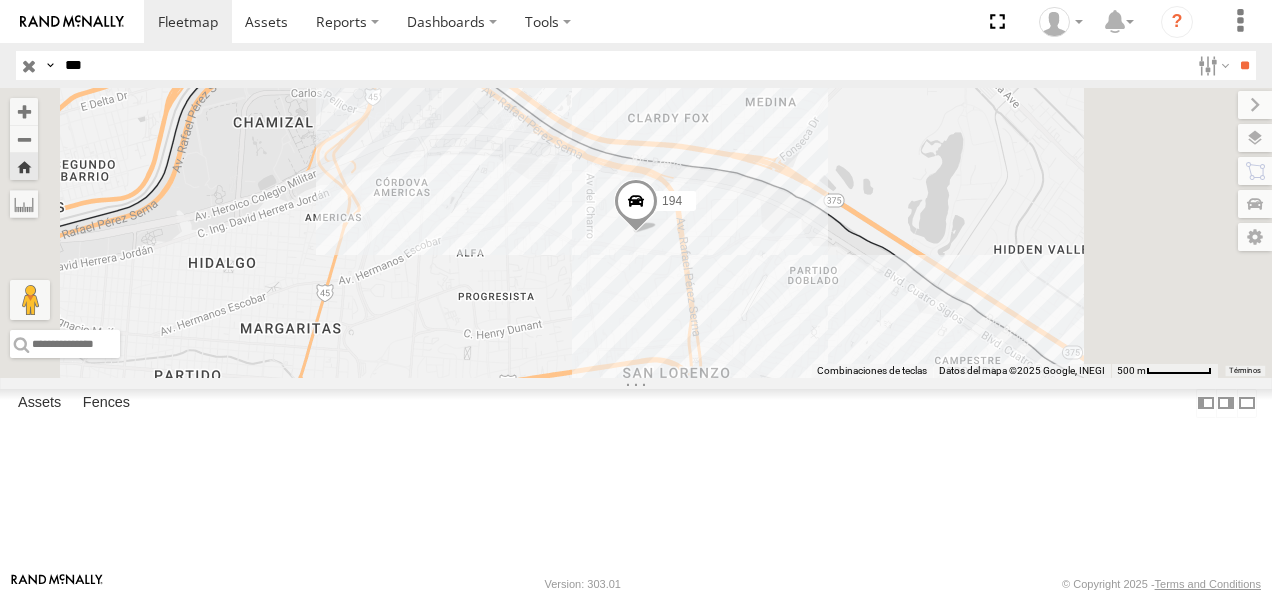 drag, startPoint x: 99, startPoint y: 62, endPoint x: 56, endPoint y: 60, distance: 43.046486 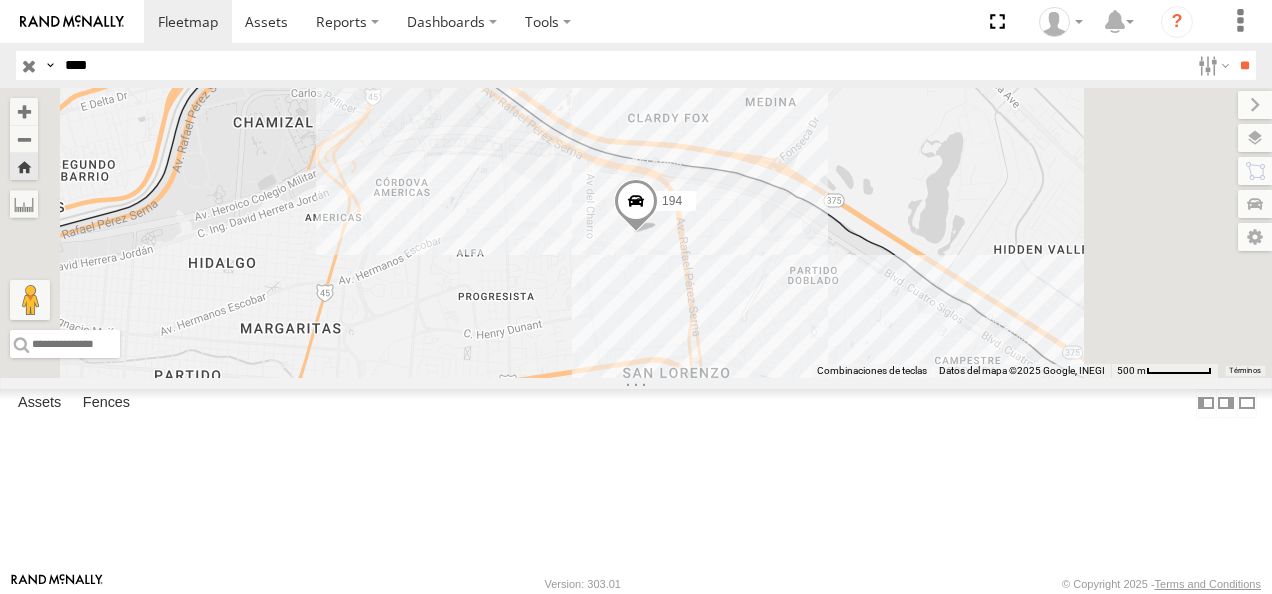 click on "**" at bounding box center [1244, 65] 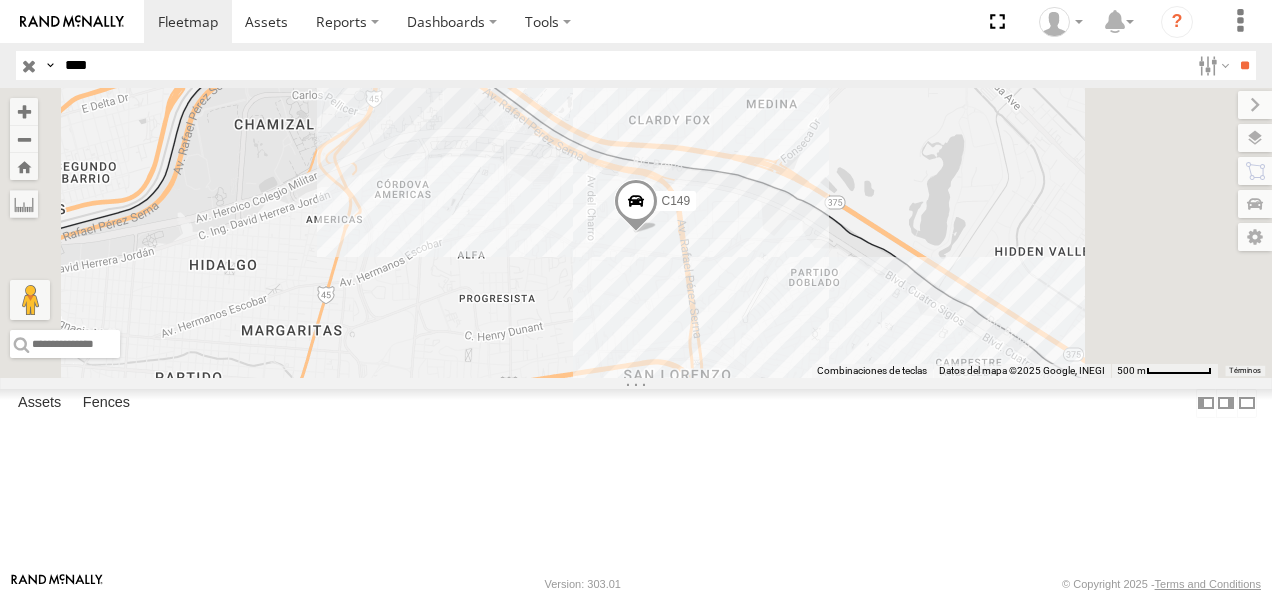 click on "C149
Cruce" at bounding box center (0, 0) 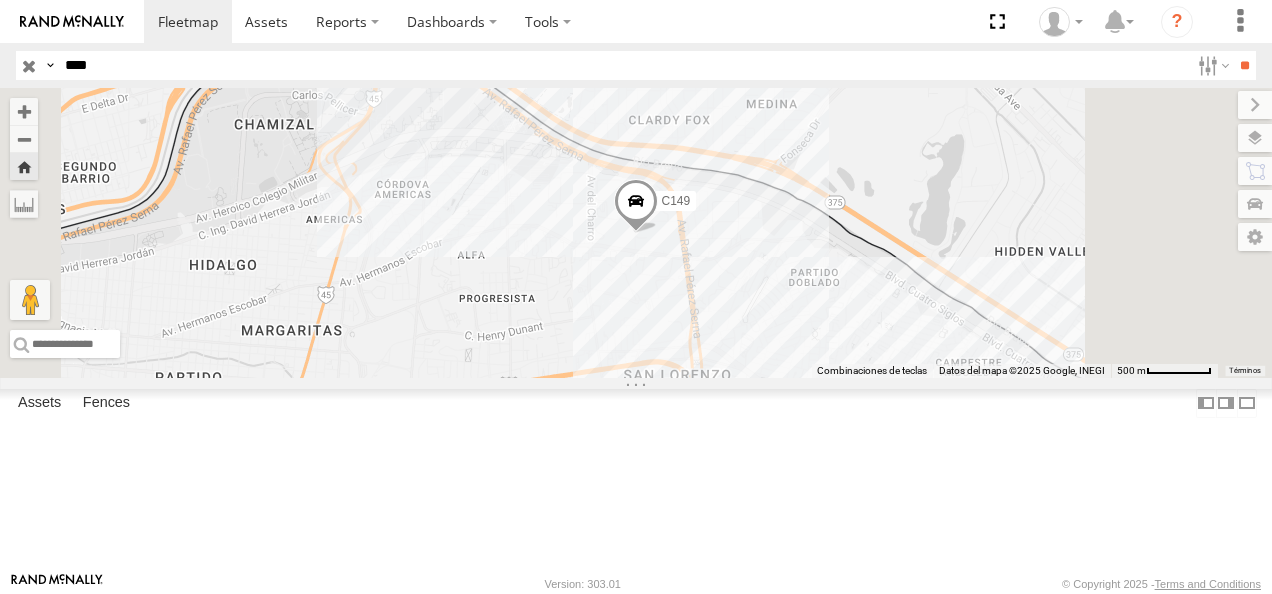 click on "Cruce" at bounding box center [0, 0] 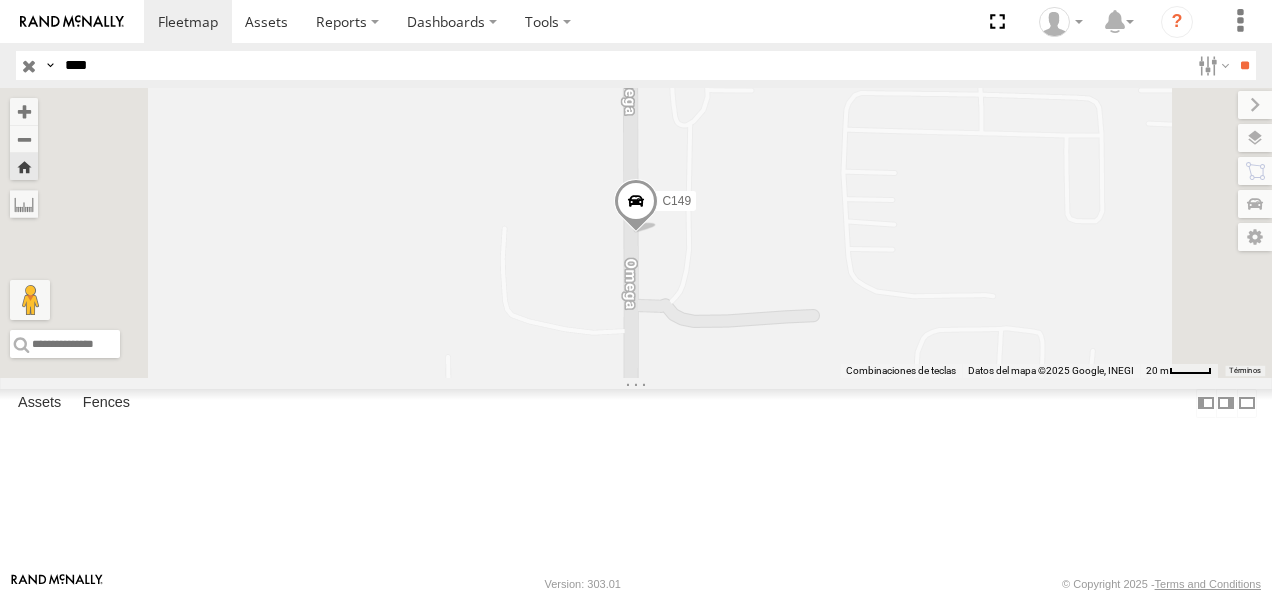 click at bounding box center (0, 0) 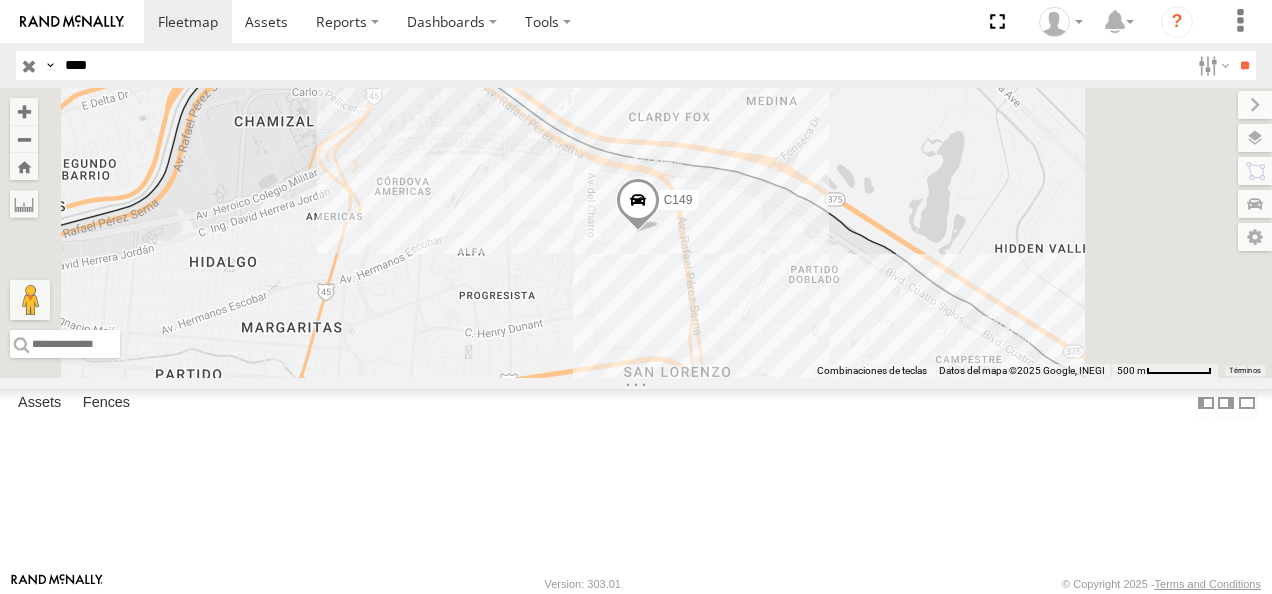 click on "C149" at bounding box center [0, 0] 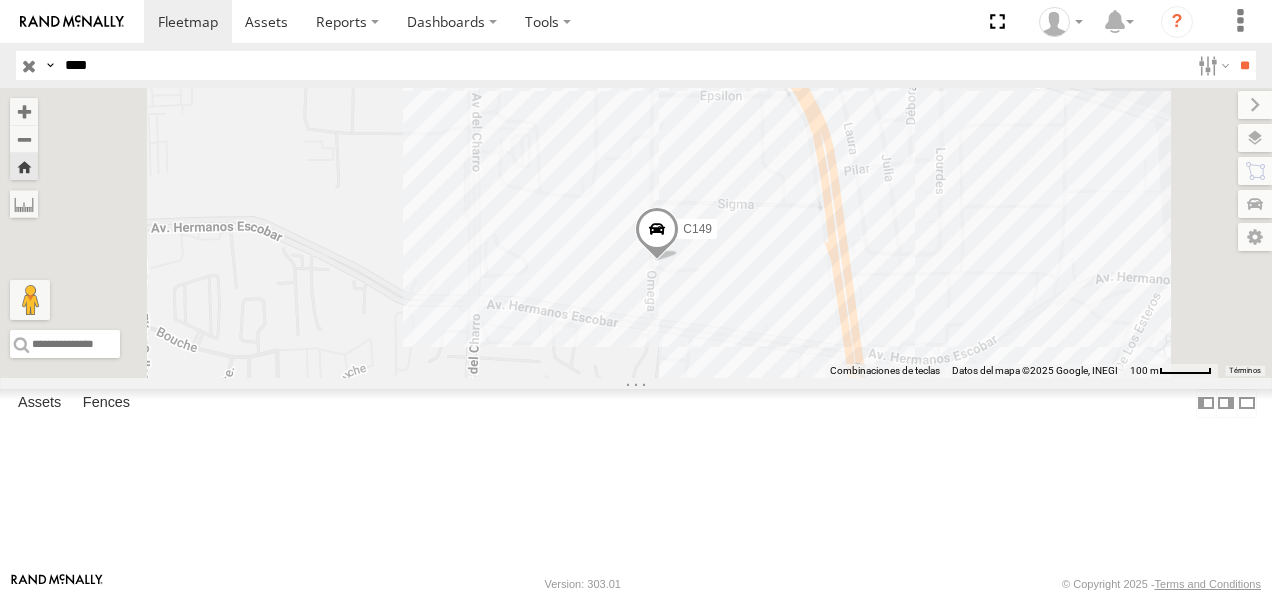 click at bounding box center [657, 235] 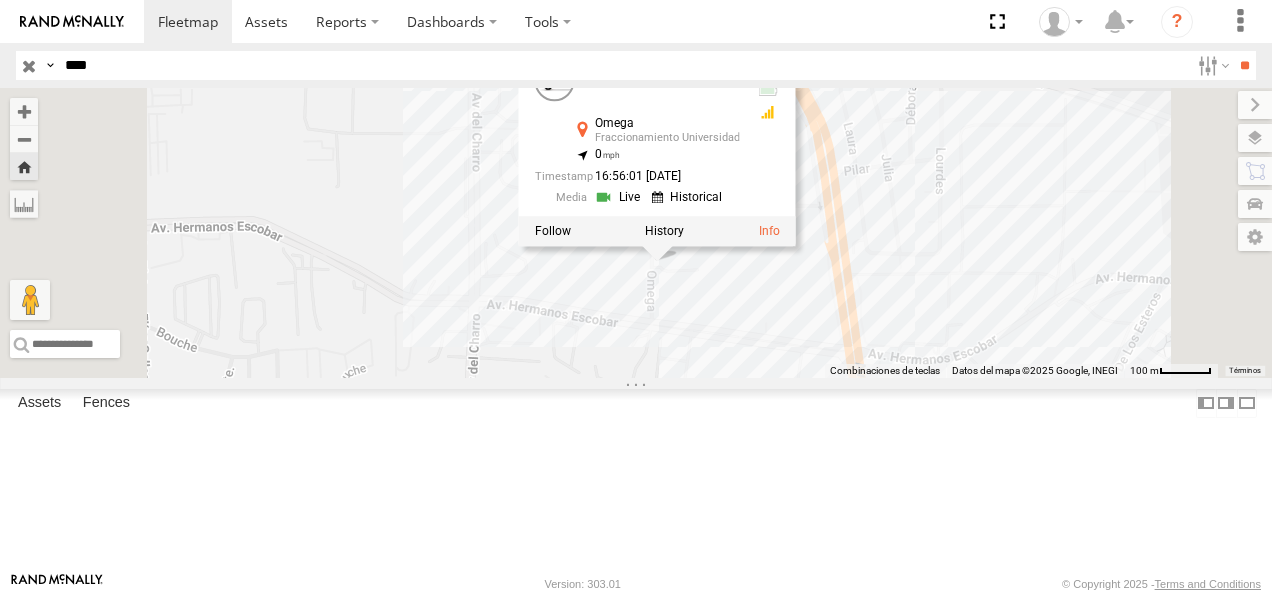 click on "C149 C149 Cruce Omega Fraccionamiento Universidad 31.74842 ,  -106.43009 0 16:56:01 07/11/2025" at bounding box center [636, 233] 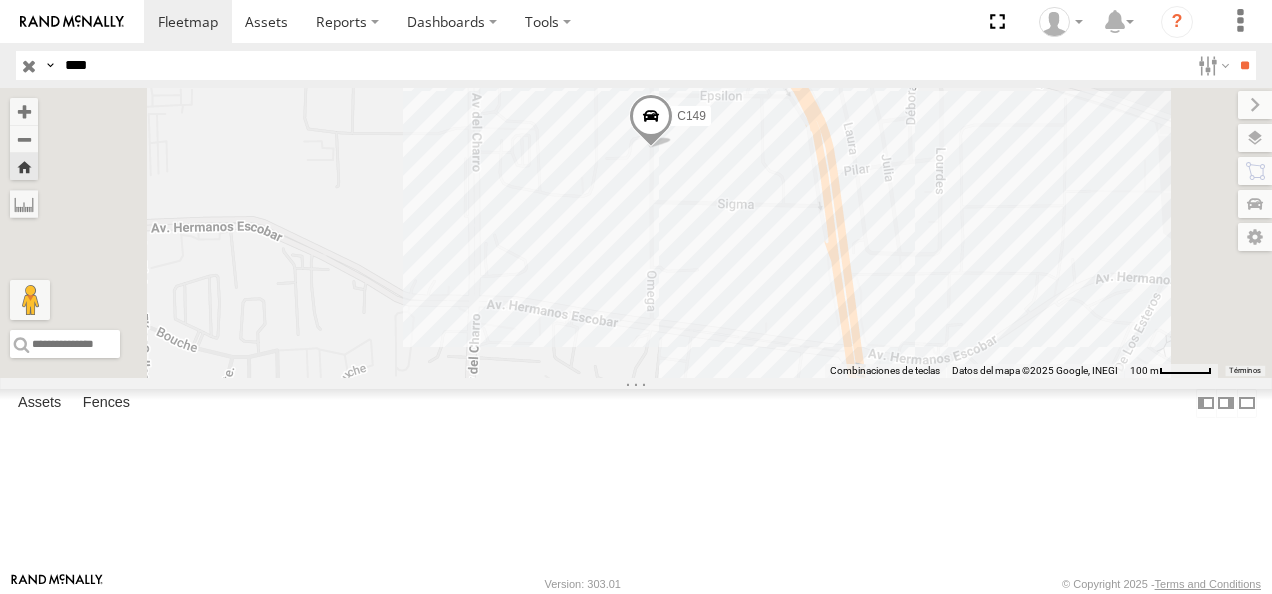 drag, startPoint x: 76, startPoint y: 66, endPoint x: 1, endPoint y: 66, distance: 75 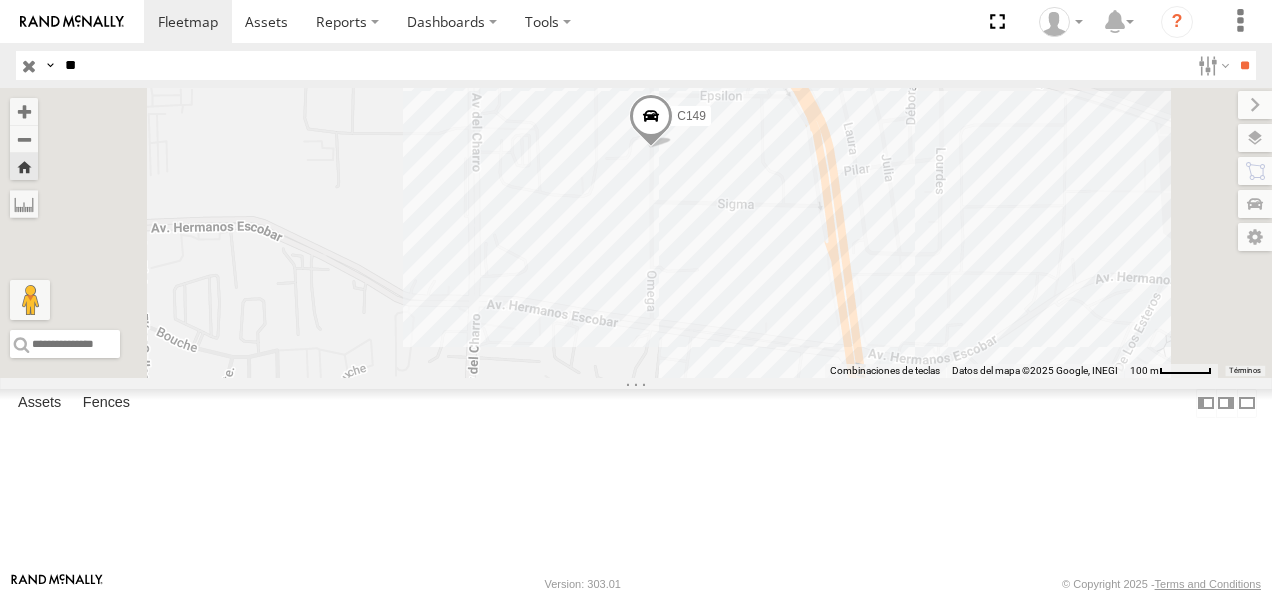 click on "**" at bounding box center [1244, 65] 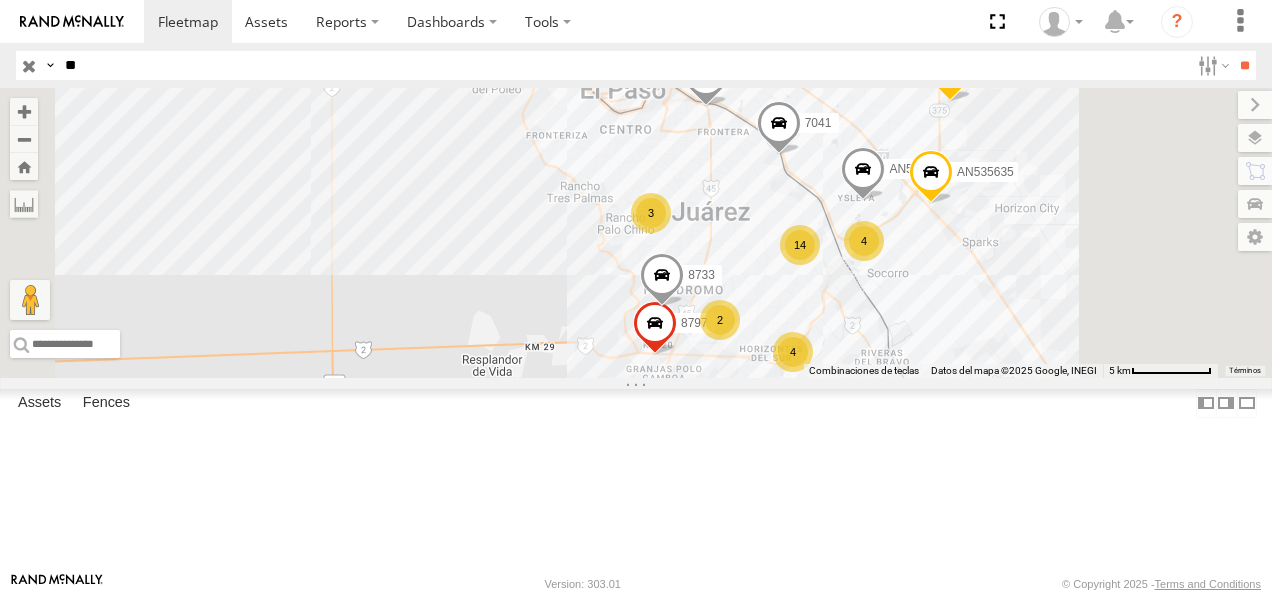 scroll, scrollTop: 1600, scrollLeft: 0, axis: vertical 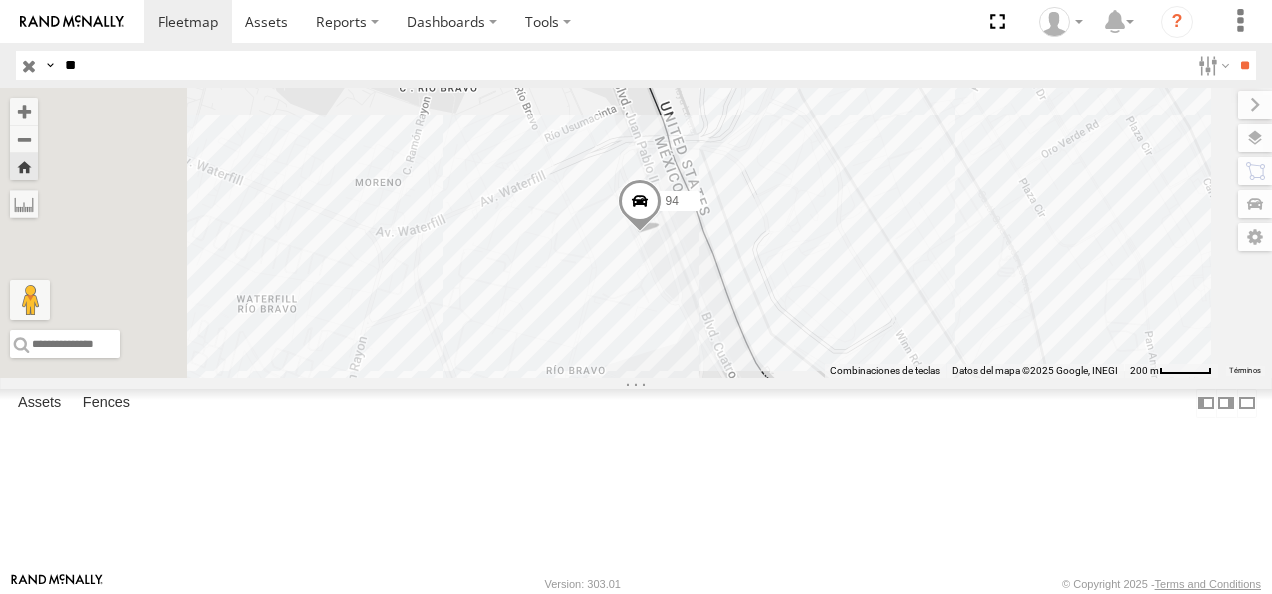 drag, startPoint x: 891, startPoint y: 438, endPoint x: 714, endPoint y: 310, distance: 218.43306 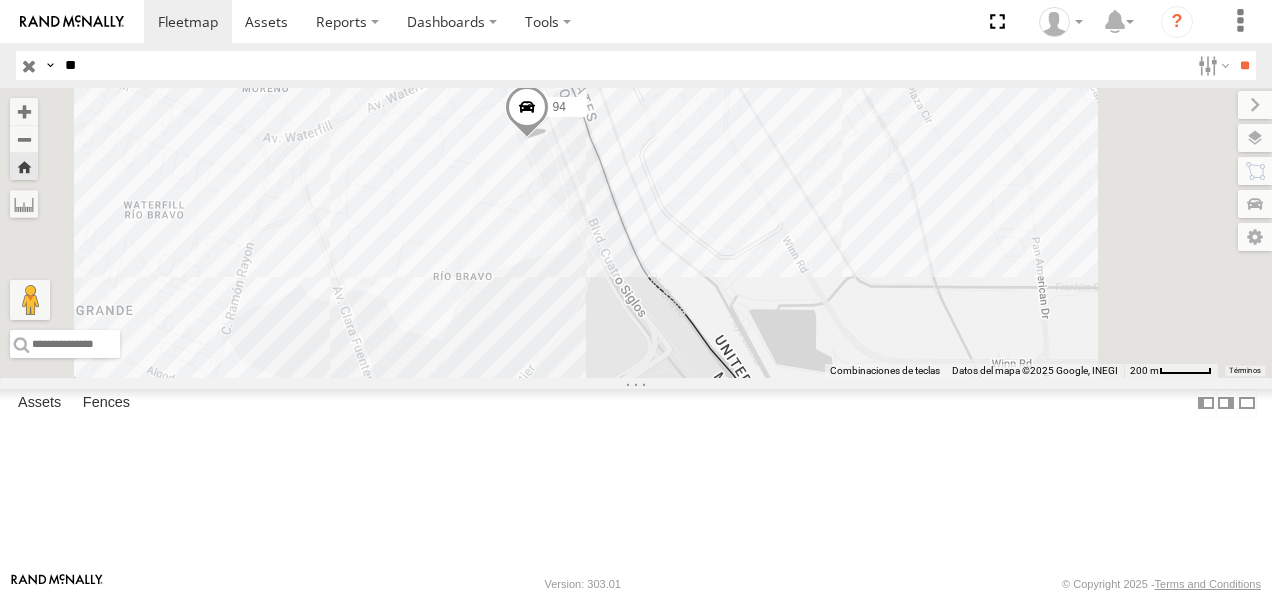 drag, startPoint x: 106, startPoint y: 74, endPoint x: -4, endPoint y: 75, distance: 110.00455 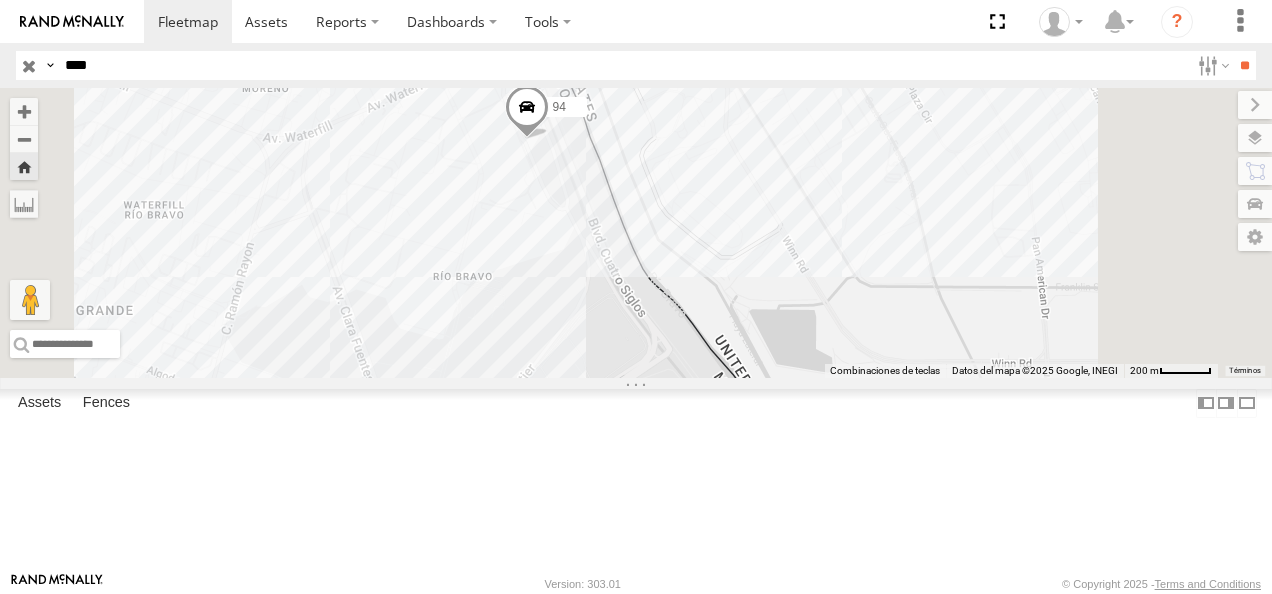type on "****" 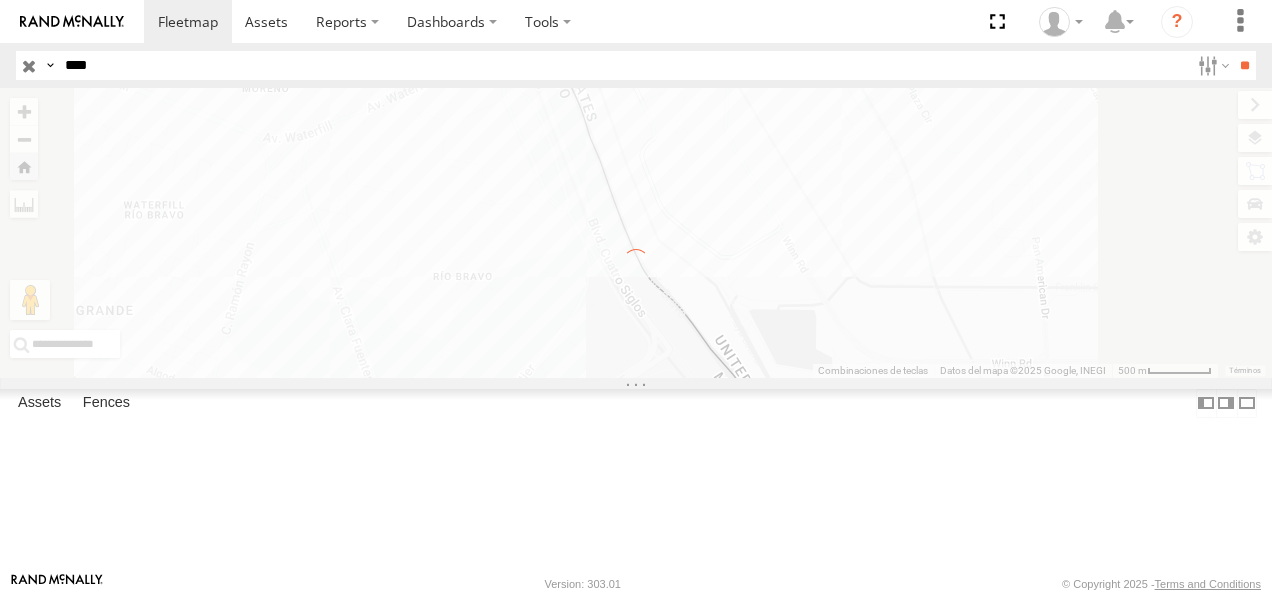 scroll, scrollTop: 0, scrollLeft: 0, axis: both 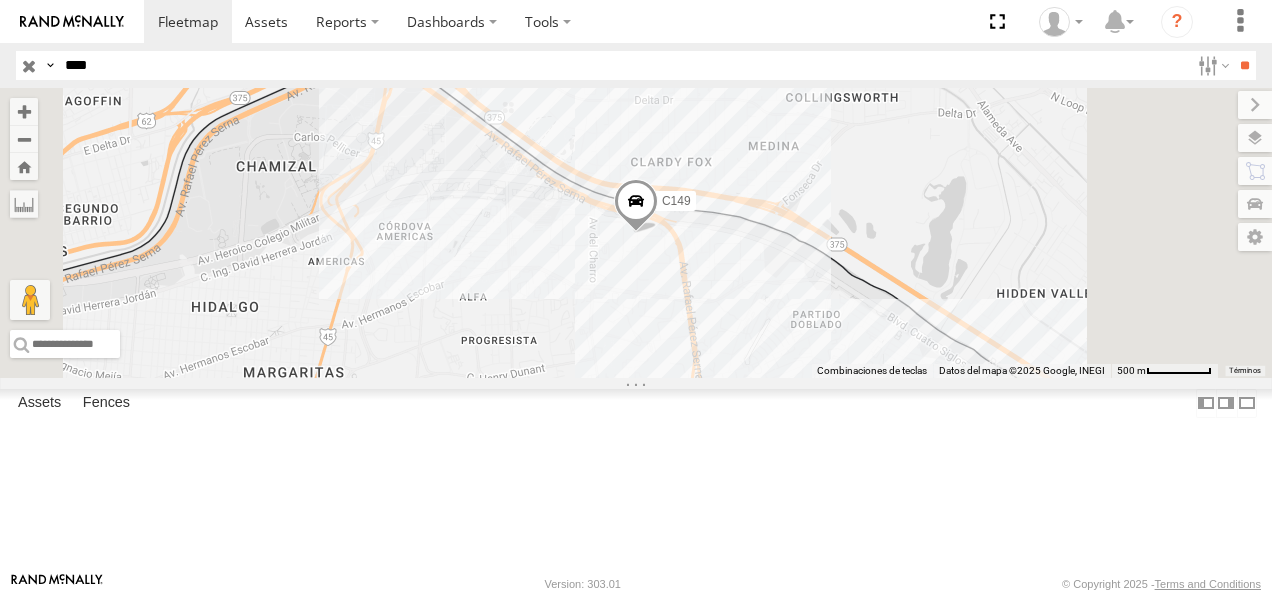 click on "Cruce" at bounding box center (0, 0) 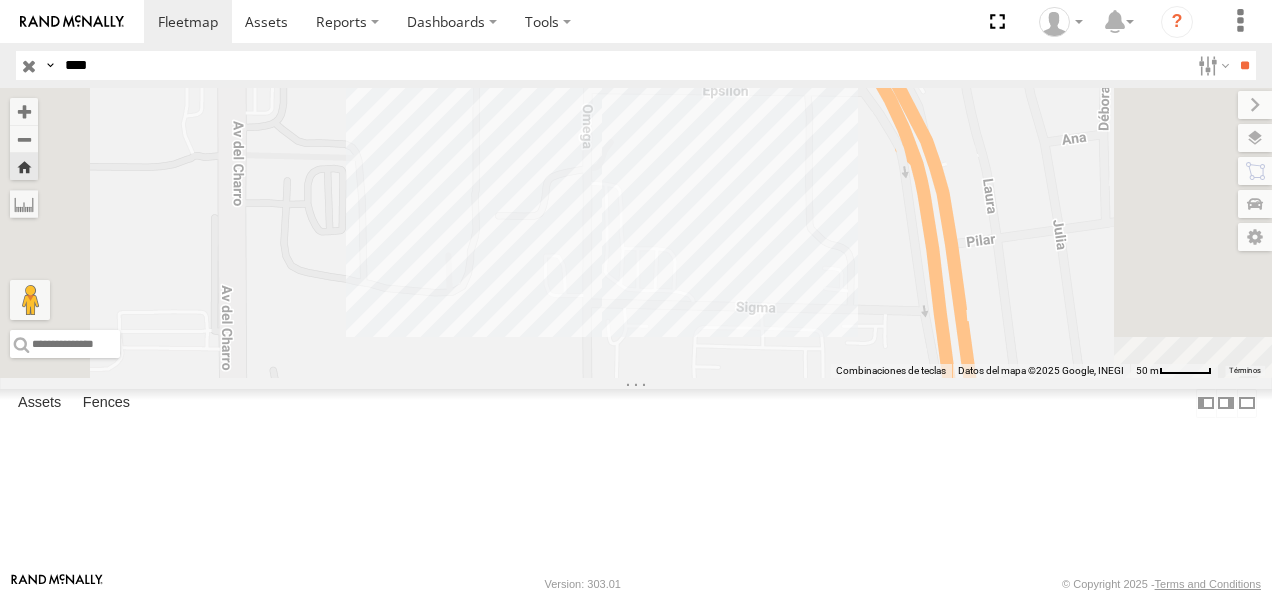 drag, startPoint x: 839, startPoint y: 184, endPoint x: 824, endPoint y: 370, distance: 186.60385 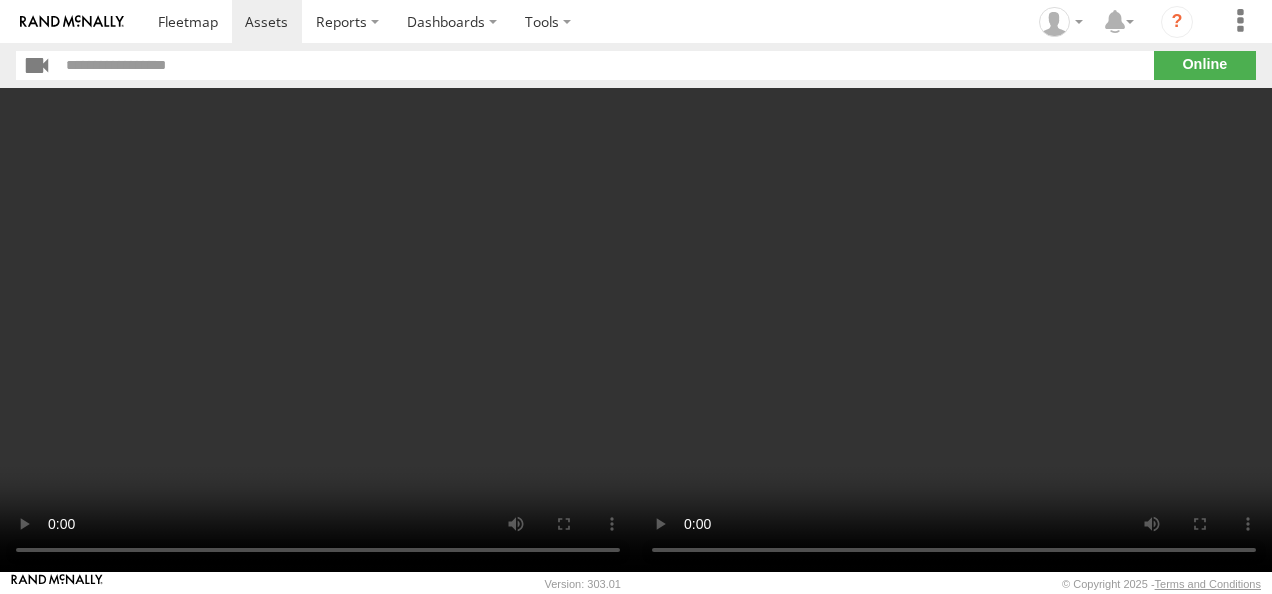 scroll, scrollTop: 0, scrollLeft: 0, axis: both 